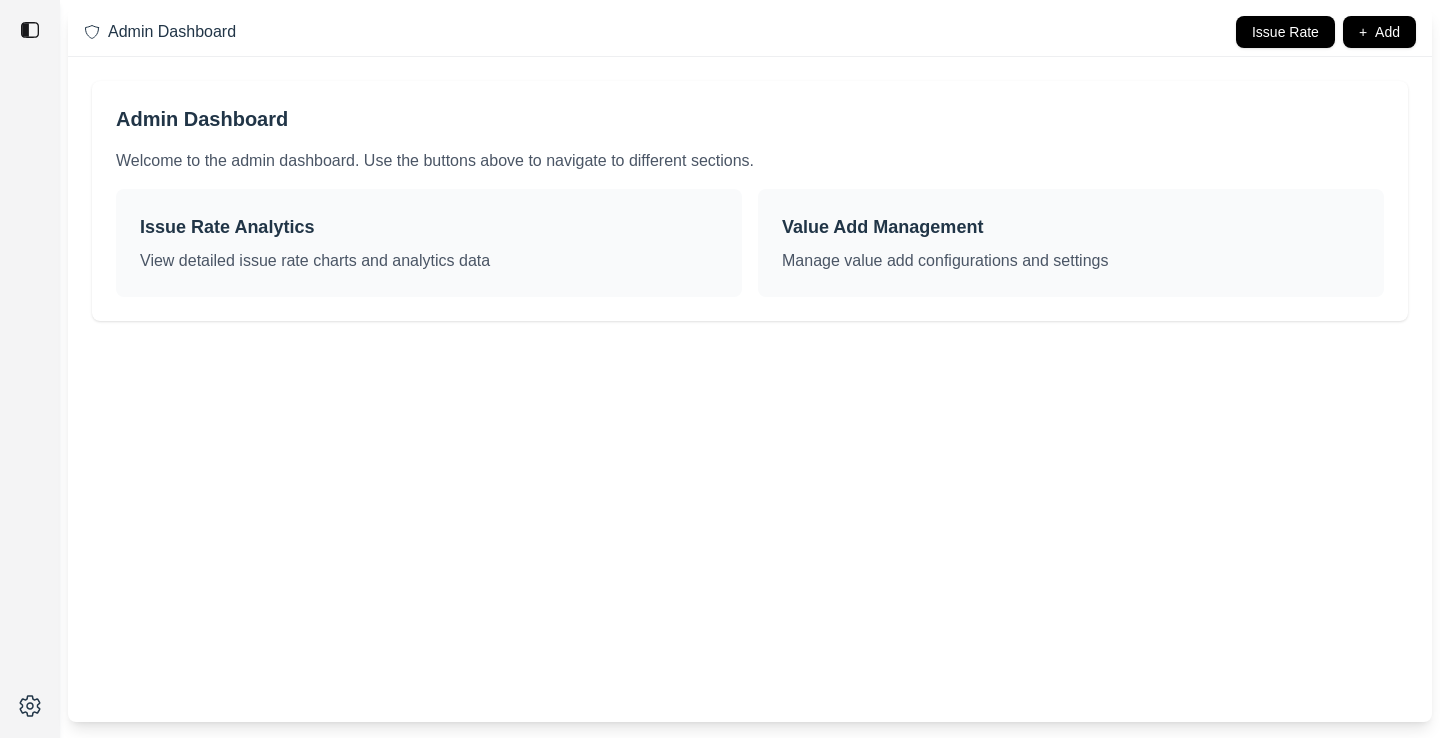scroll, scrollTop: 0, scrollLeft: 0, axis: both 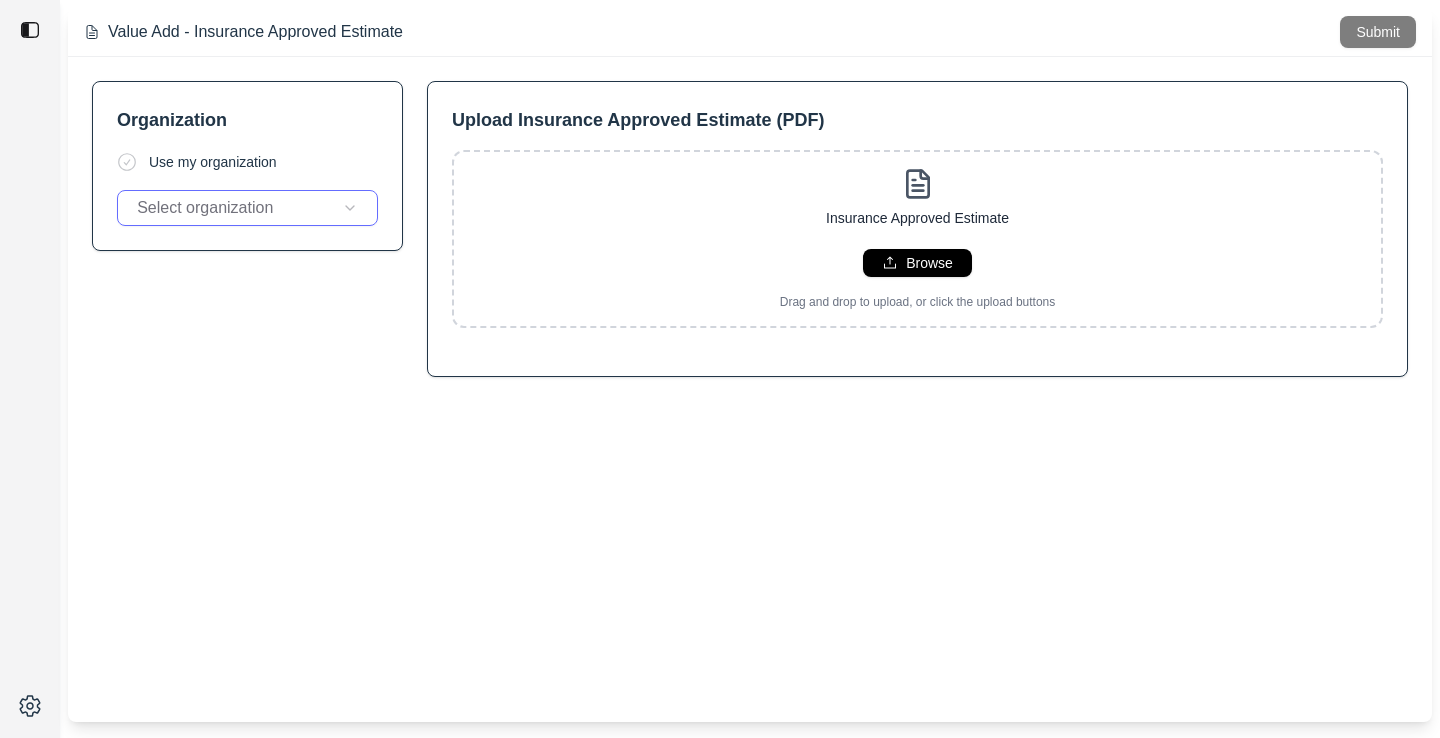 click on "Value Add - Insurance Approved Estimate Submit Organization Use my organization Select organization Upload Insurance Approved Estimate (PDF) Insurance Approved Estimate Browse Drag and drop to upload, or click the upload buttons Tic sheet Browse Drag and drop to upload, or click the upload buttons Upload 3D Scan Link Add your 3D scan link here Photos Browse Drag and drop to upload, or click the upload buttons Cancel Next" at bounding box center [720, 369] 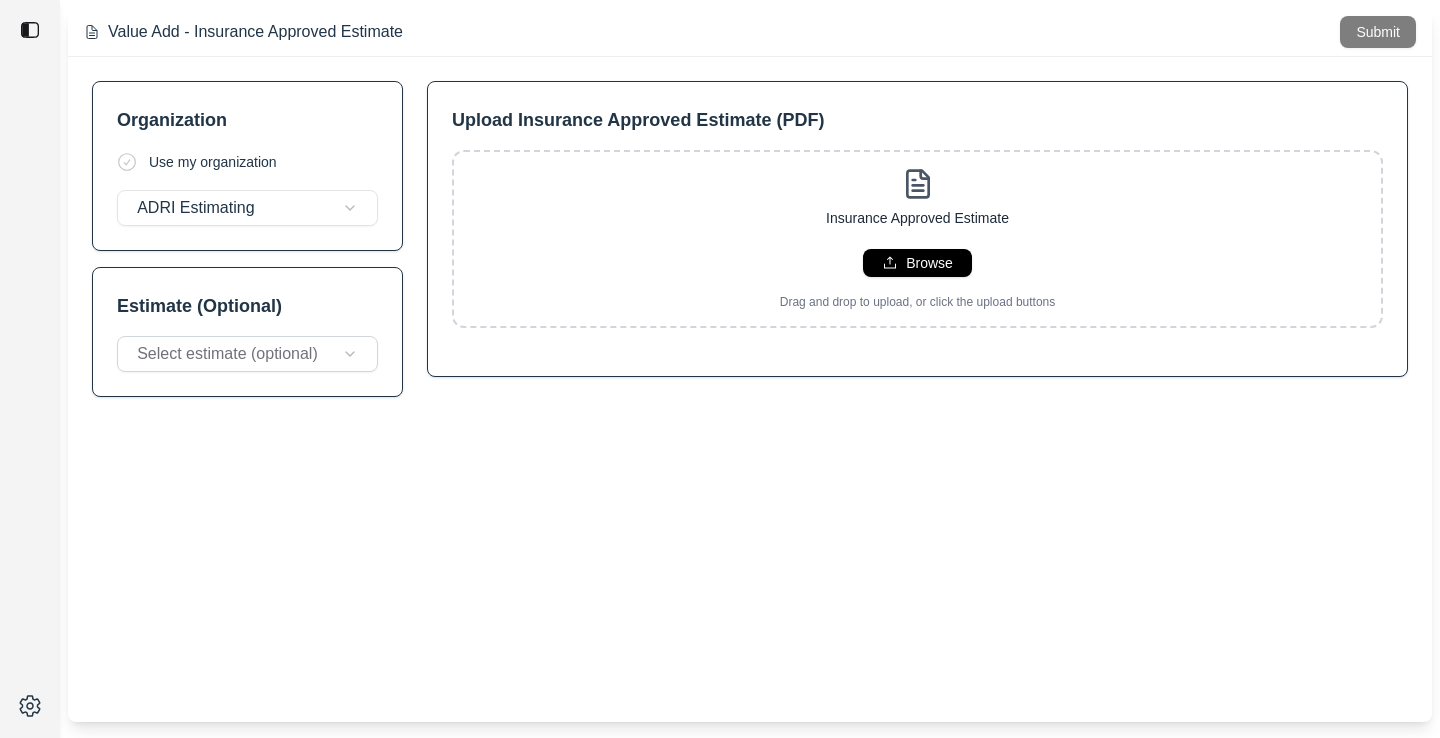 click on "Value Add - Insurance Approved Estimate Submit Organization Use my organization ADRI Estimating Estimate (Optional) Select estimate (optional) Upload Insurance Approved Estimate (PDF) Insurance Approved Estimate Browse Drag and drop to upload, or click the upload buttons Tic sheet Browse Drag and drop to upload, or click the upload buttons Upload 3D Scan Link Add your 3D scan link here Photos Browse Drag and drop to upload, or click the upload buttons Cancel Next" at bounding box center [720, 369] 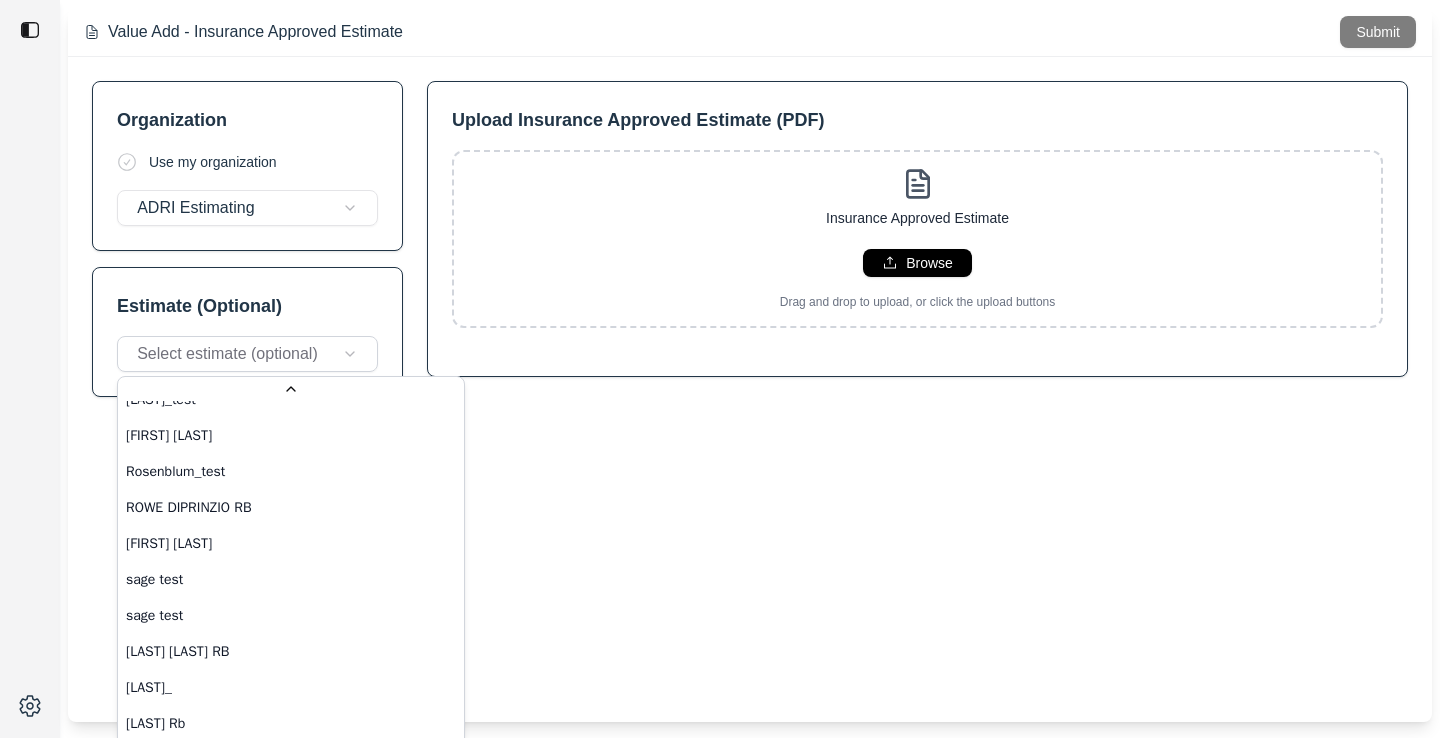 scroll, scrollTop: 12896, scrollLeft: 0, axis: vertical 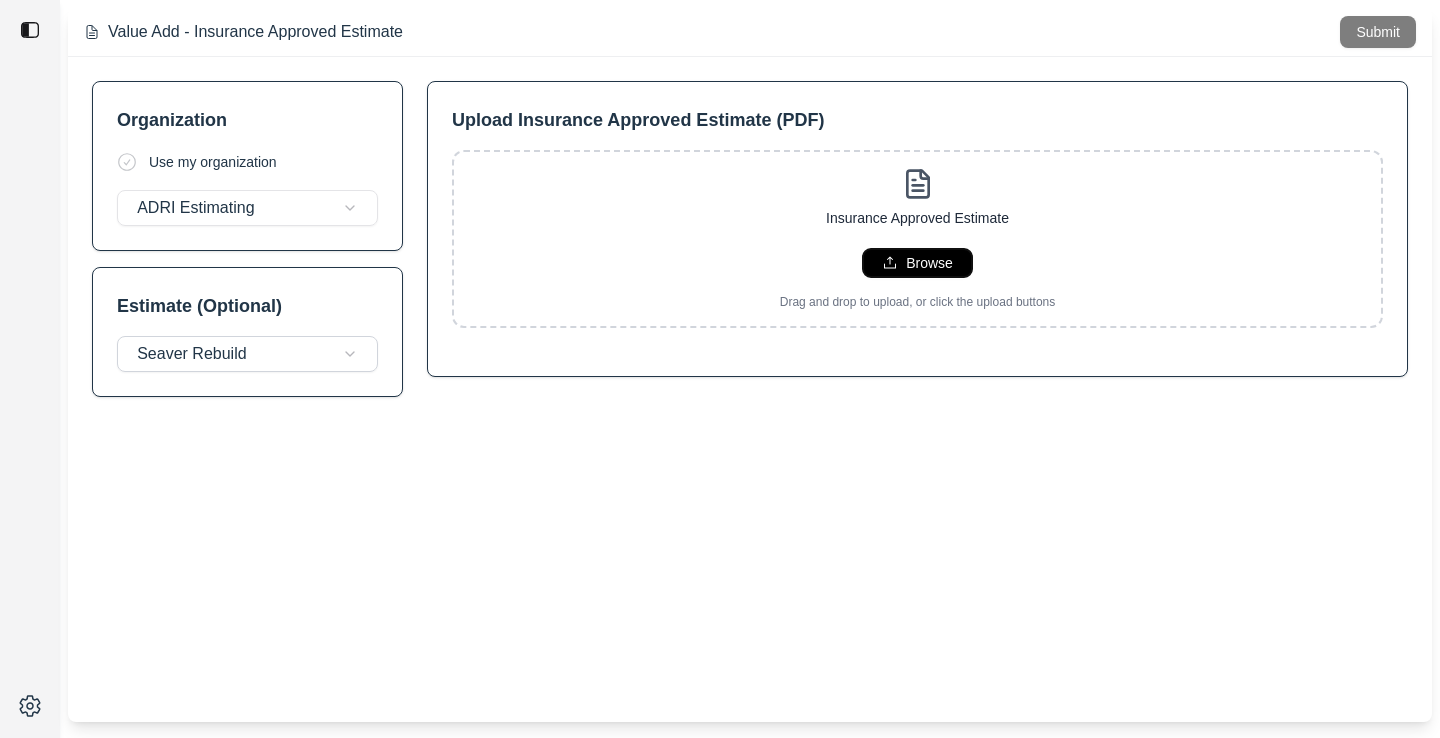 click on "Browse" at bounding box center [929, 263] 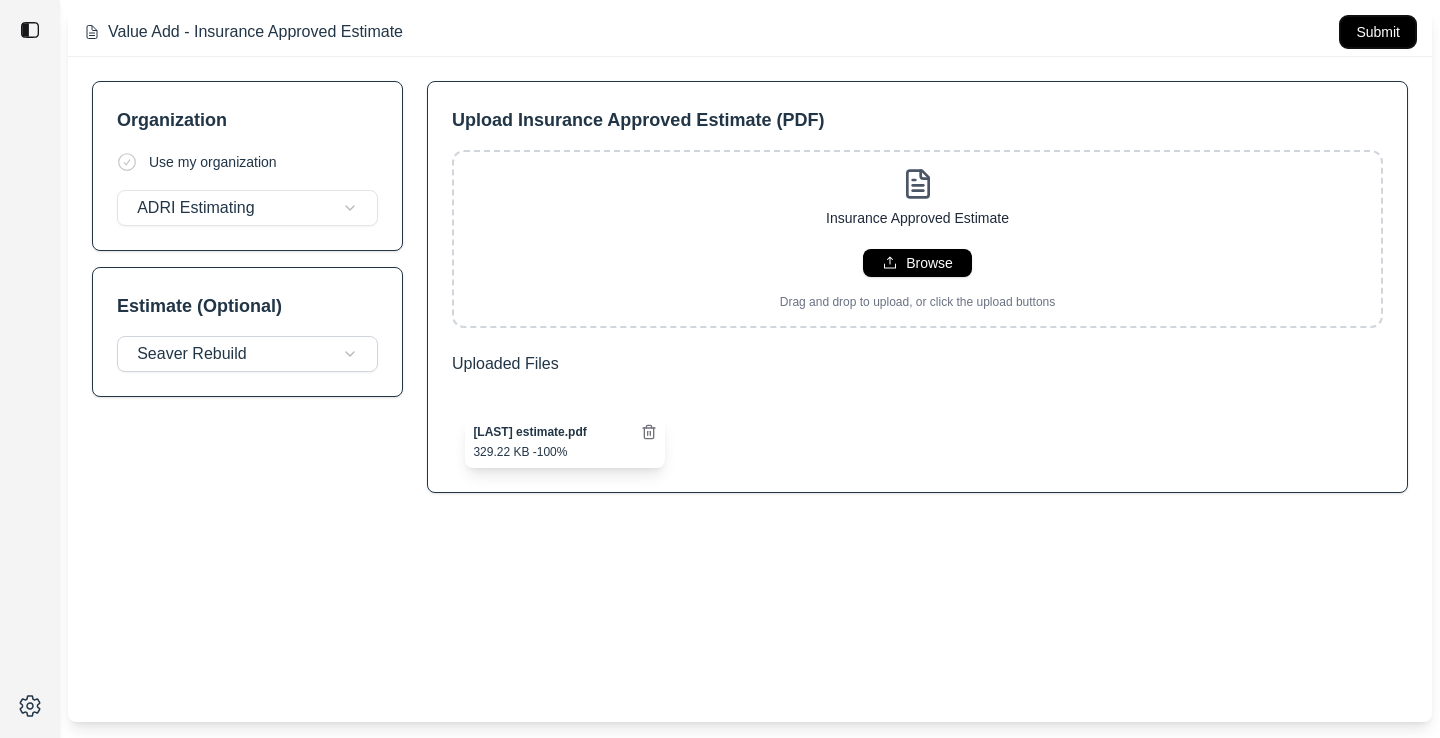 click on "Submit" at bounding box center [1378, 32] 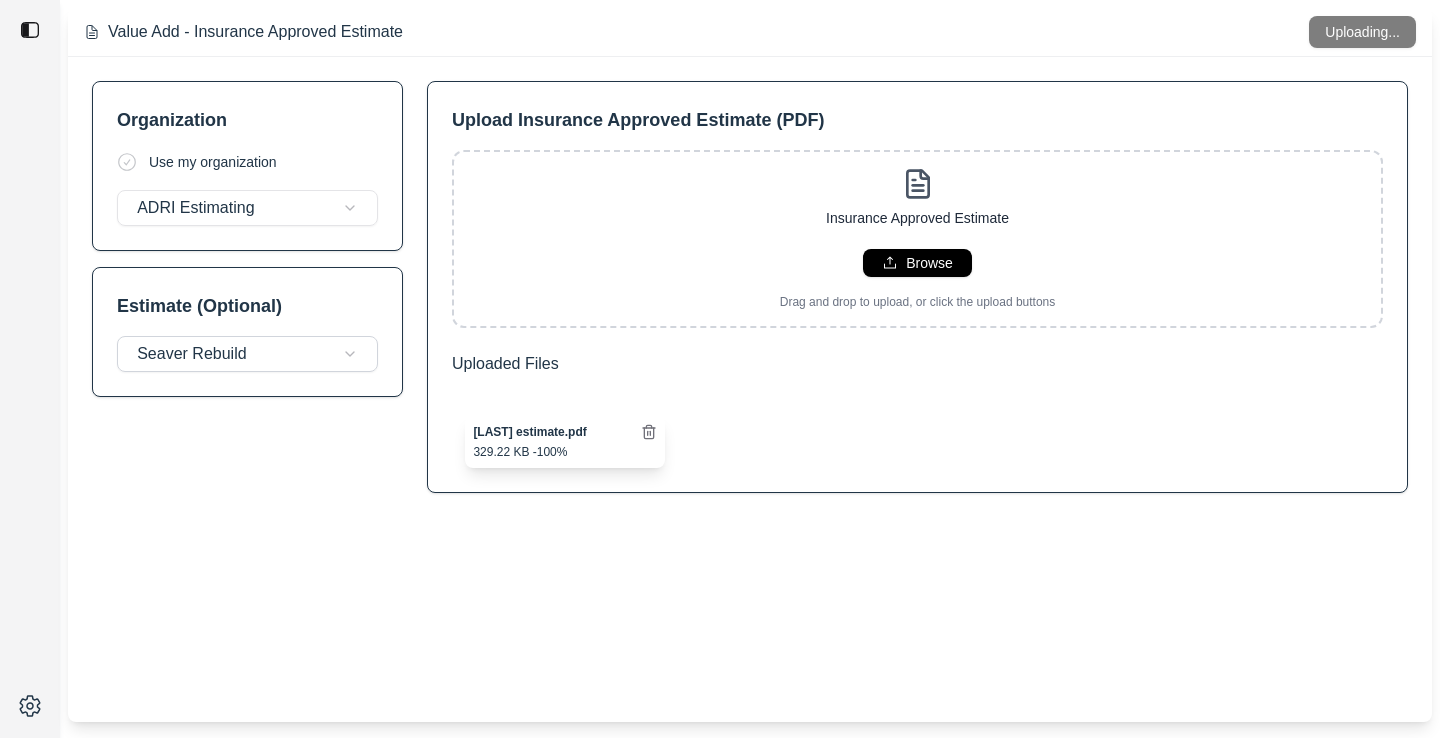 click on "Value Add - Insurance Approved Estimate Uploading..." at bounding box center (750, 32) 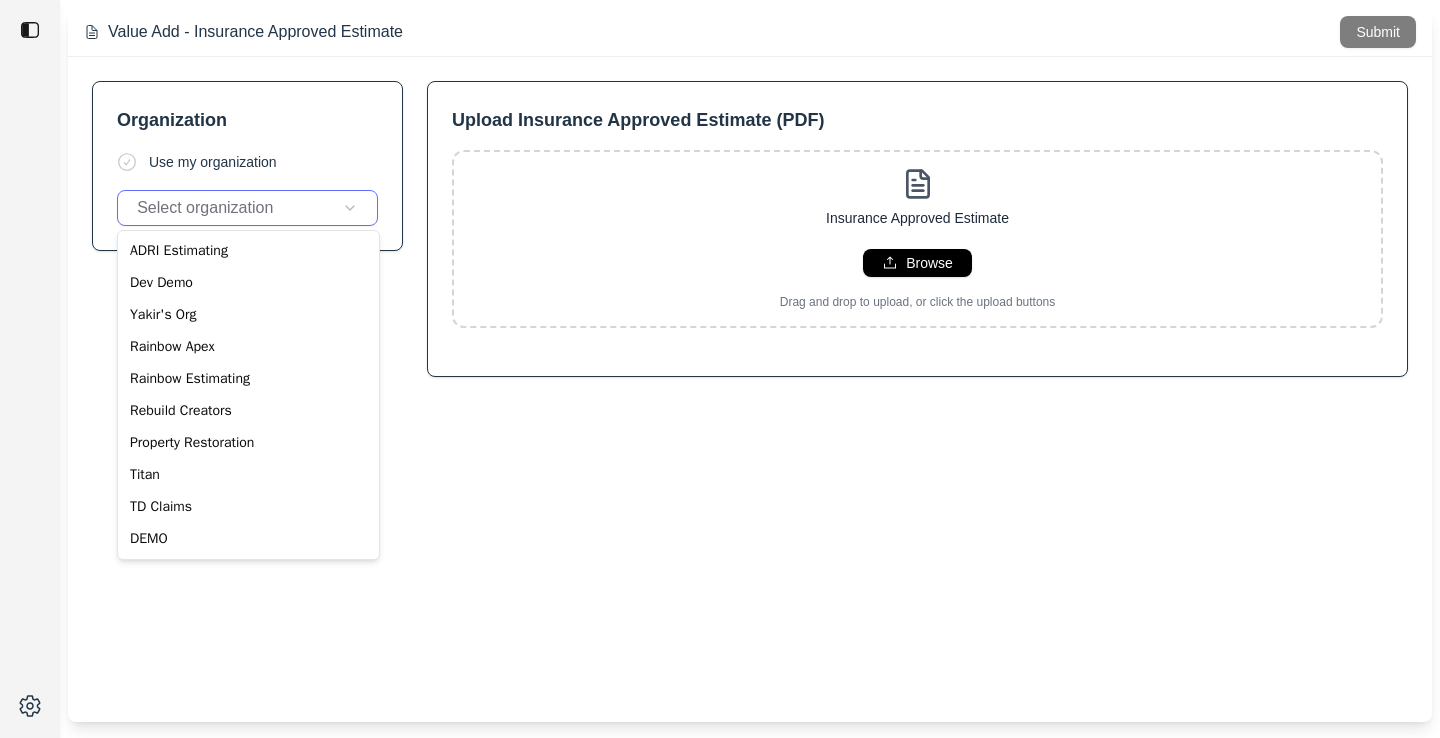 click on "Value Add - Insurance Approved Estimate Submit Organization Use my organization Select organization Upload Insurance Approved Estimate (PDF) Insurance Approved Estimate Browse Drag and drop to upload, or click the upload buttons Tic sheet Browse Drag and drop to upload, or click the upload buttons Upload 3D Scan Link Add your 3D scan link here Photos Browse Drag and drop to upload, or click the upload buttons Cancel Next
ADRI Estimating Dev Demo Yakir's Org Rainbow Apex Rainbow Estimating Rebuild Creators Property Restoration Titan TD Claims DEMO" at bounding box center (720, 369) 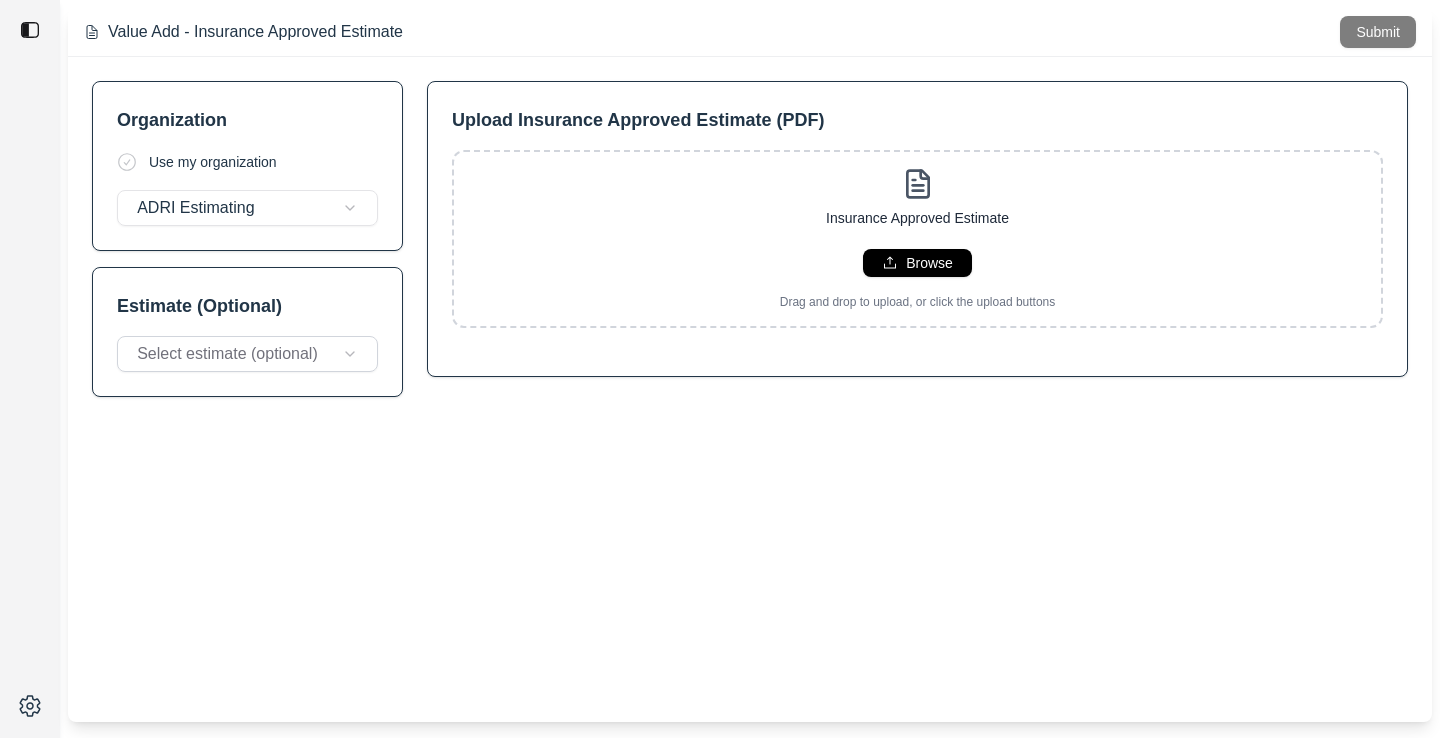 click on "Value Add - Insurance Approved Estimate Submit Organization Use my organization ADRI Estimating Estimate (Optional) Select estimate (optional) Upload Insurance Approved Estimate (PDF) Insurance Approved Estimate Browse Drag and drop to upload, or click the upload buttons Tic sheet Browse Drag and drop to upload, or click the upload buttons Upload 3D Scan Link Add your 3D scan link here Photos Browse Drag and drop to upload, or click the upload buttons Cancel Next" at bounding box center (720, 369) 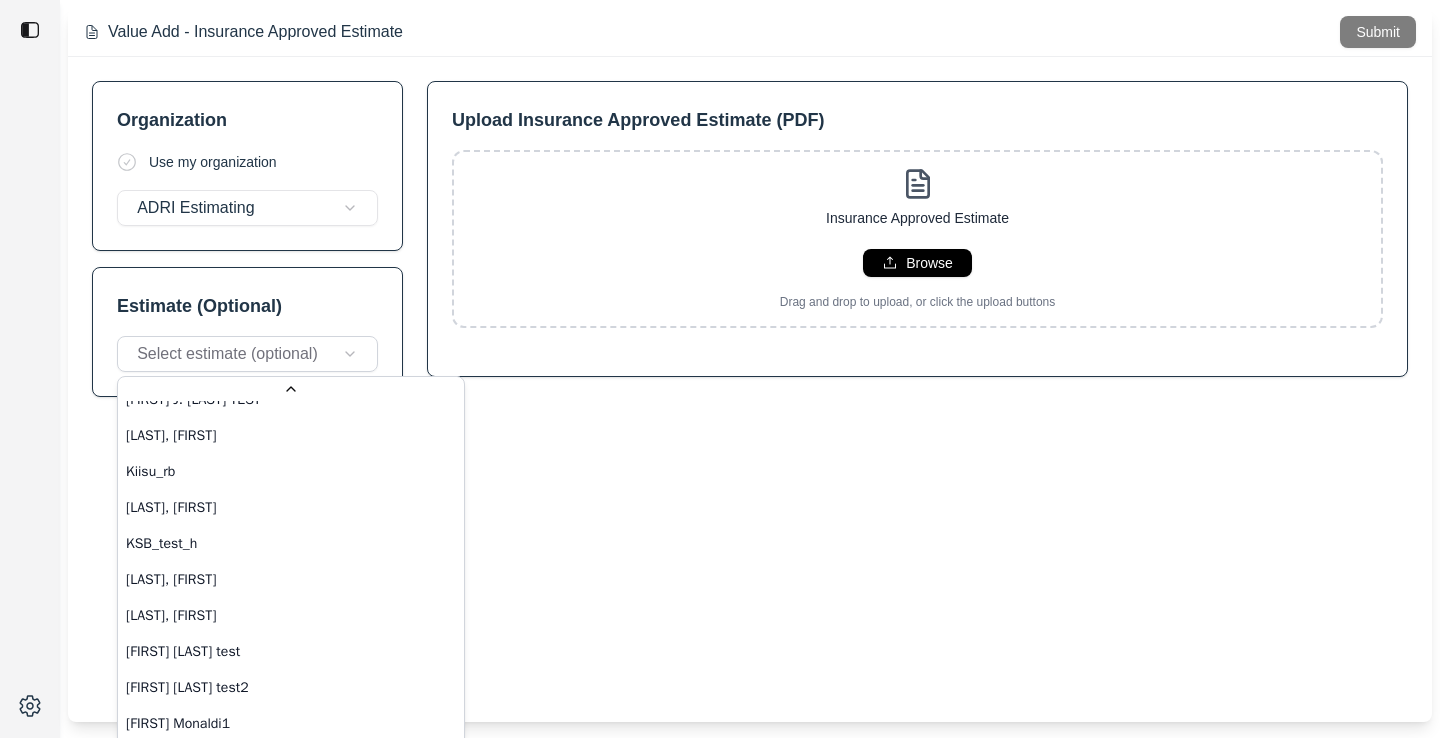 scroll, scrollTop: 8108, scrollLeft: 0, axis: vertical 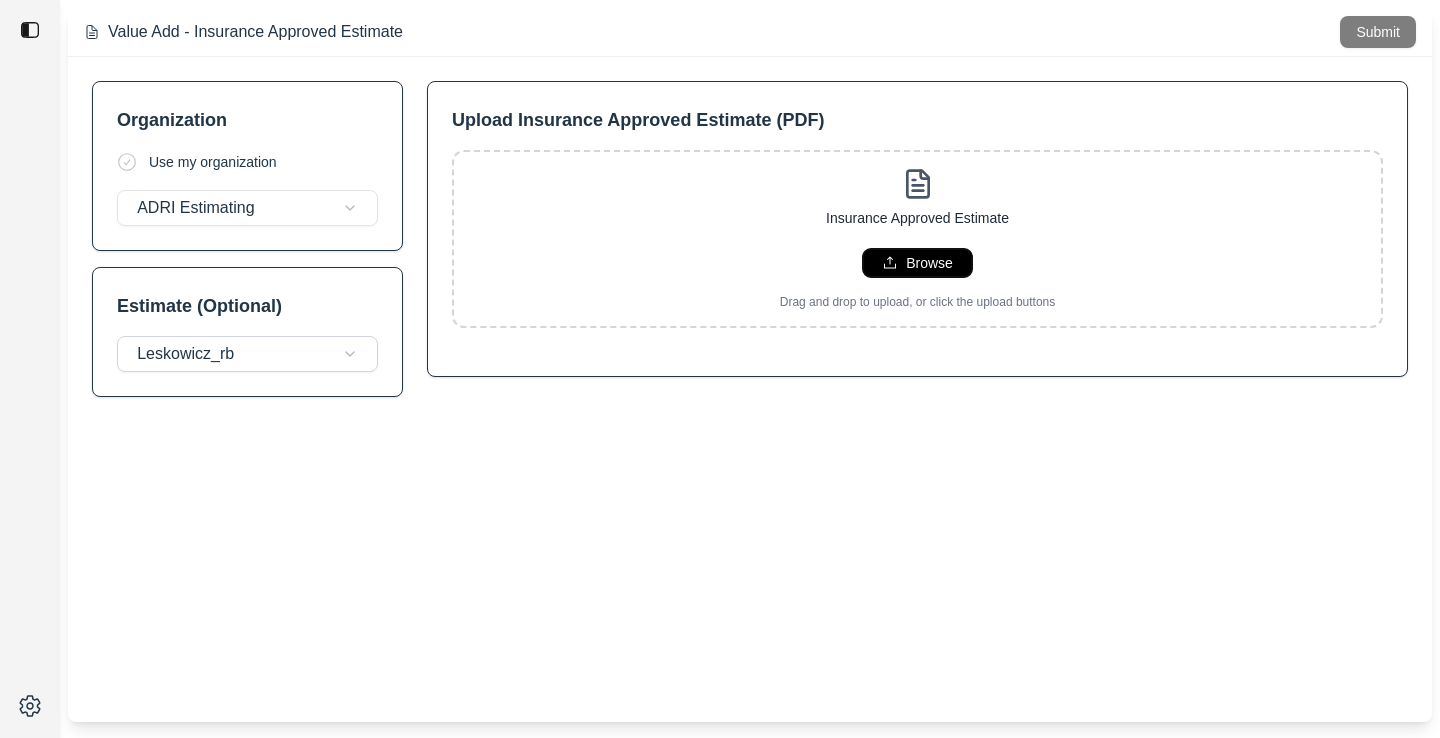 click on "Browse" at bounding box center [917, 263] 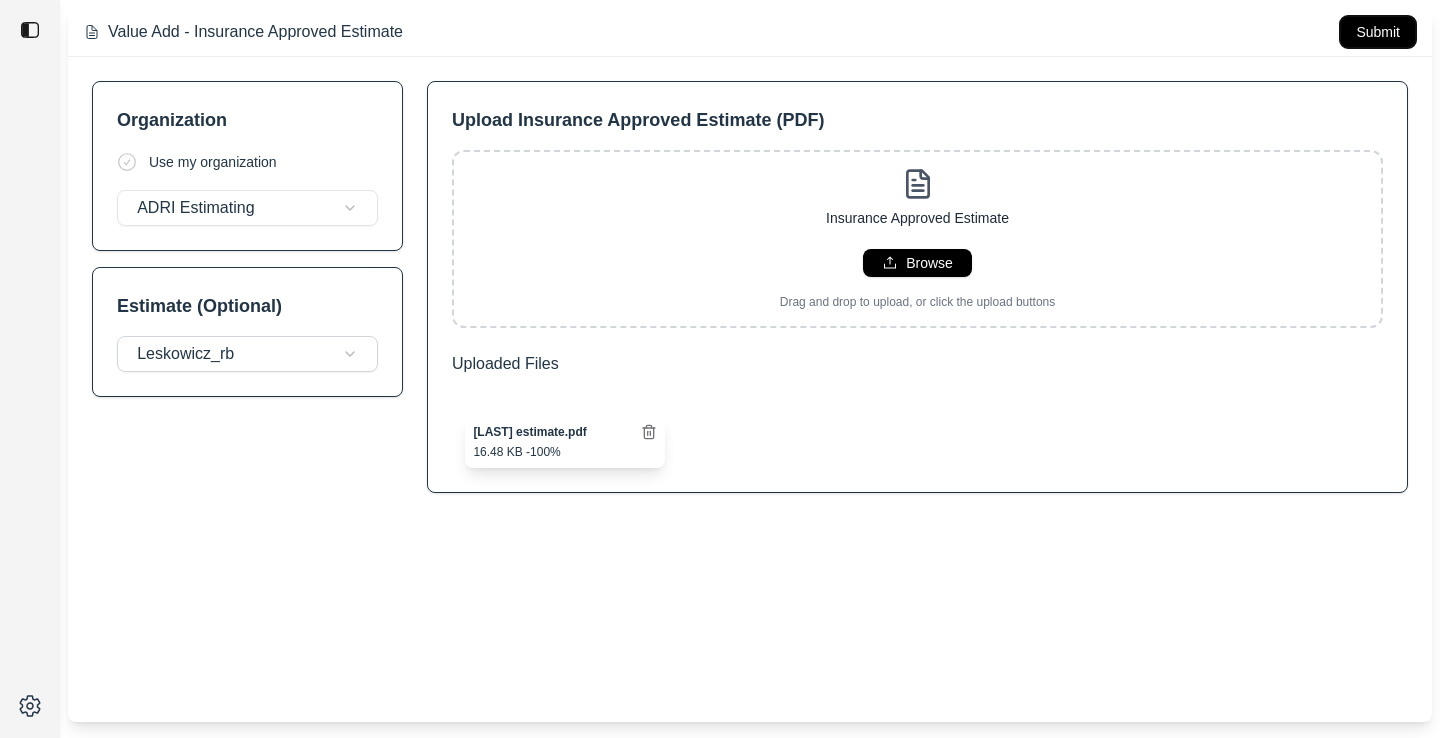 click on "Submit" at bounding box center (1378, 32) 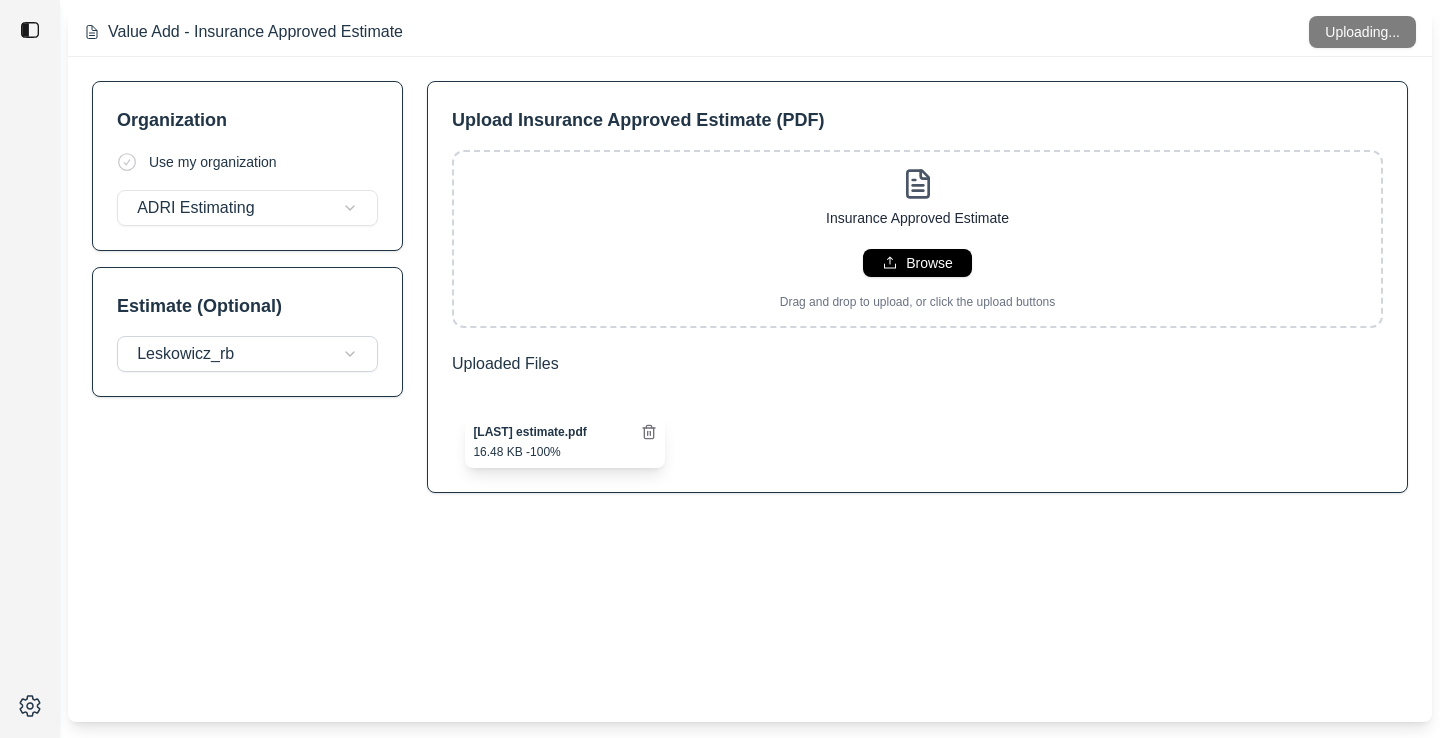 click on "Value Add - Insurance Approved Estimate Uploading..." at bounding box center (750, 32) 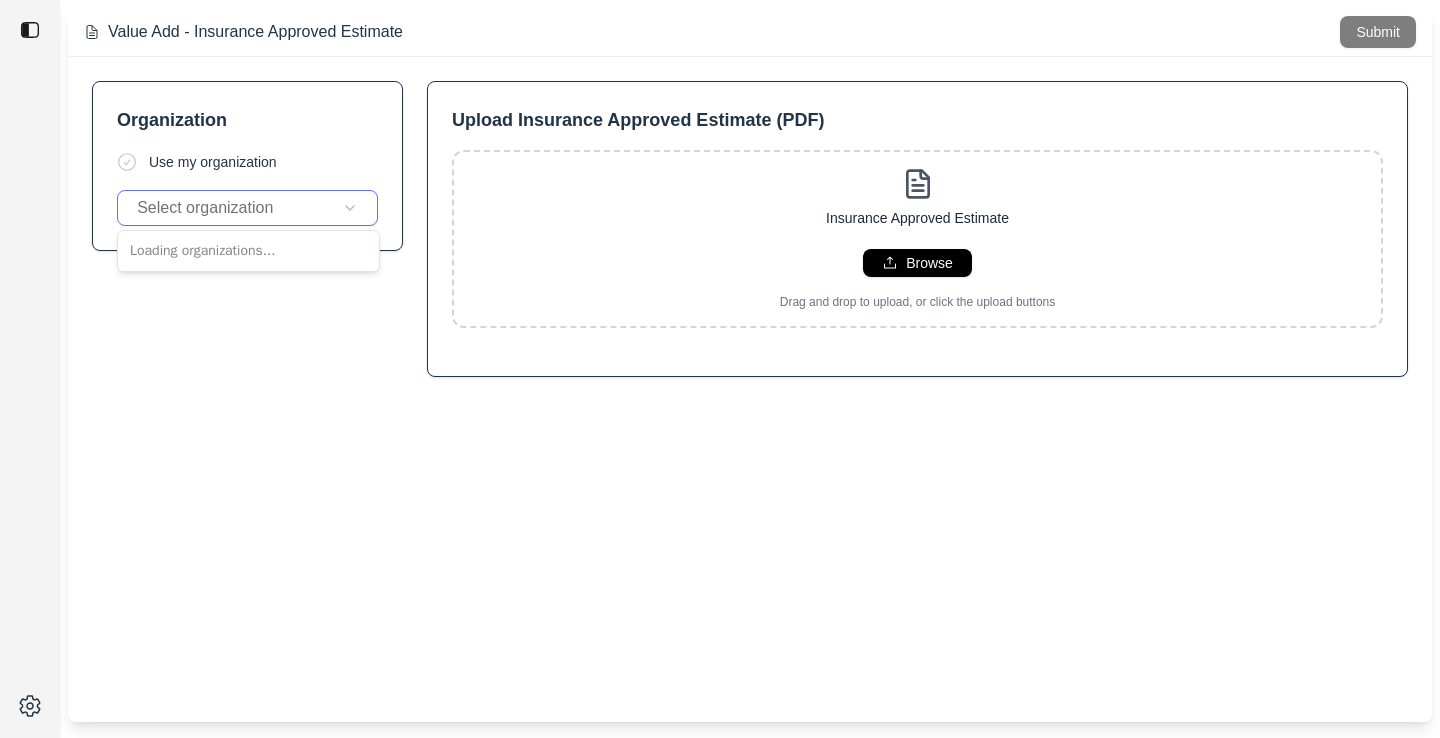click on "Value Add - Insurance Approved Estimate Submit Organization Use my organization Select organization Upload Insurance Approved Estimate (PDF) Insurance Approved Estimate Browse Drag and drop to upload, or click the upload buttons Tic sheet Browse Drag and drop to upload, or click the upload buttons Upload 3D Scan Link Add your 3D scan link here Photos Browse Drag and drop to upload, or click the upload buttons Cancel Next
Loading organizations..." at bounding box center (720, 369) 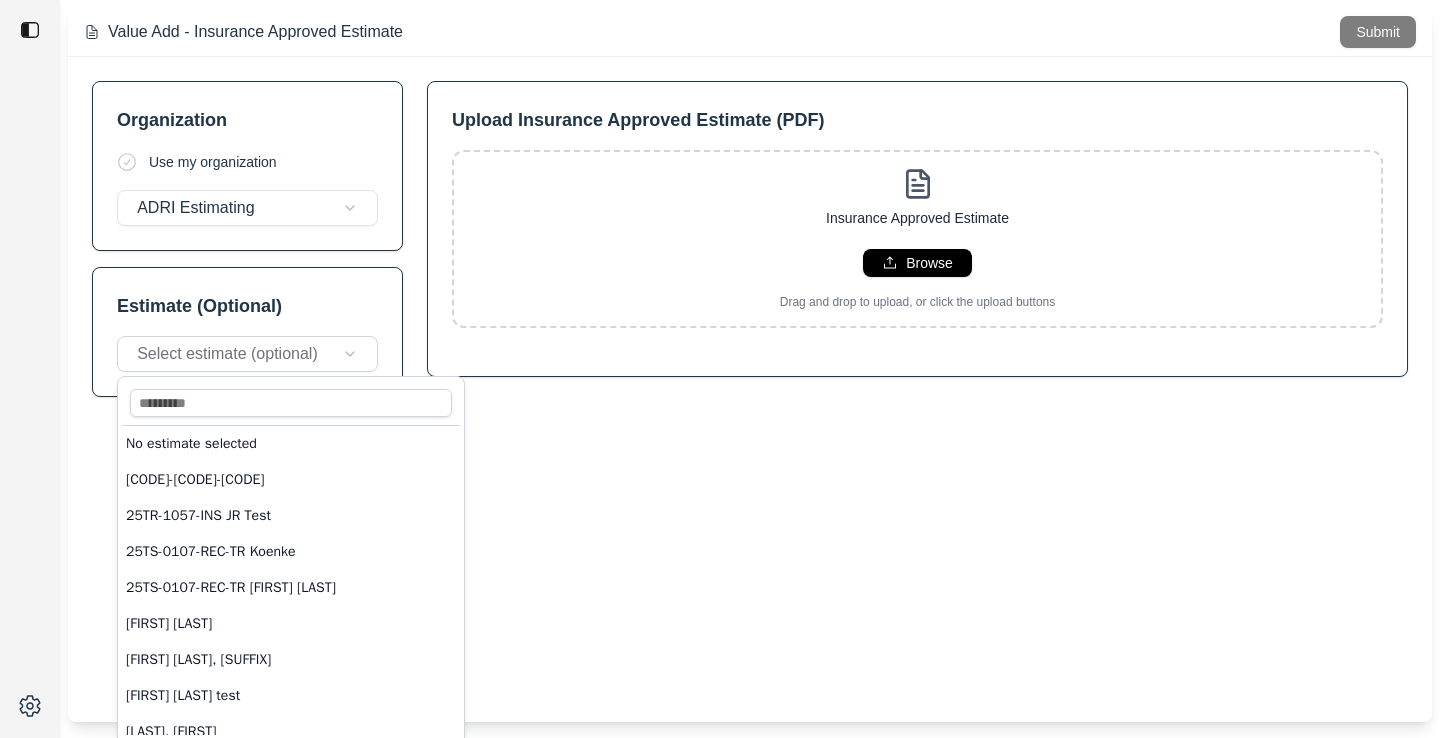 click on "Value Add - Insurance Approved Estimate Submit Organization Use my organization Select organization Upload Insurance Approved Estimate (PDF) Insurance Approved Estimate Browse Drag and drop to upload, or click the upload buttons Tic sheet Browse Drag and drop to upload, or click the upload buttons Upload 3D Scan Link Add your 3D scan link here Photos Browse Drag and drop to upload, or click the upload buttons Cancel Next
No estimate selected   25FF-1056-REC   25TR-1057-INS  JR Test   25TS-0107-REC-TR [LAST]   25TS-0107-REC-TR [FIRST] [LAST]   [FIRST] [LAST]   [FIRST] [LAST], Jr.   [FIRST] [LAST] test   [LAST], [FIRST]   [FIRST] [LAST]   [FIRST] [LAST] RB   [FIRST] Demo   angelo test   Anthony_Moore_test   Aprill [FIRST] RB   aprit jr test   Armenta [FIRST] [LAST]   Arthur Cody   Assignment 2   Assignment 4   Assignment 5   Assignment Test   Assignment Test 3   Assignment test 6   Bagwill_rb   Bailliard Olivier   Barchet, [FIRST]   Barnett, [FIRST]   baseboard heater test" at bounding box center [720, 369] 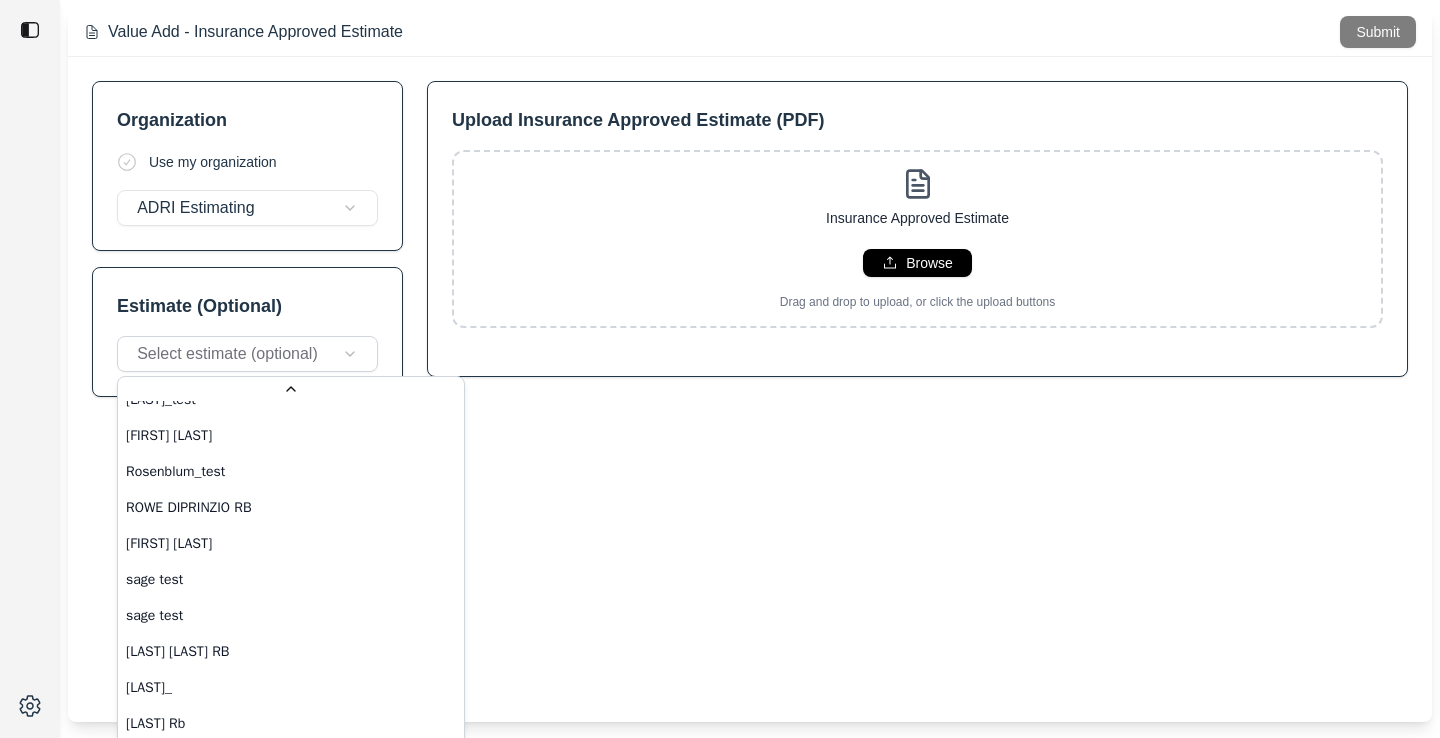 scroll, scrollTop: 13220, scrollLeft: 0, axis: vertical 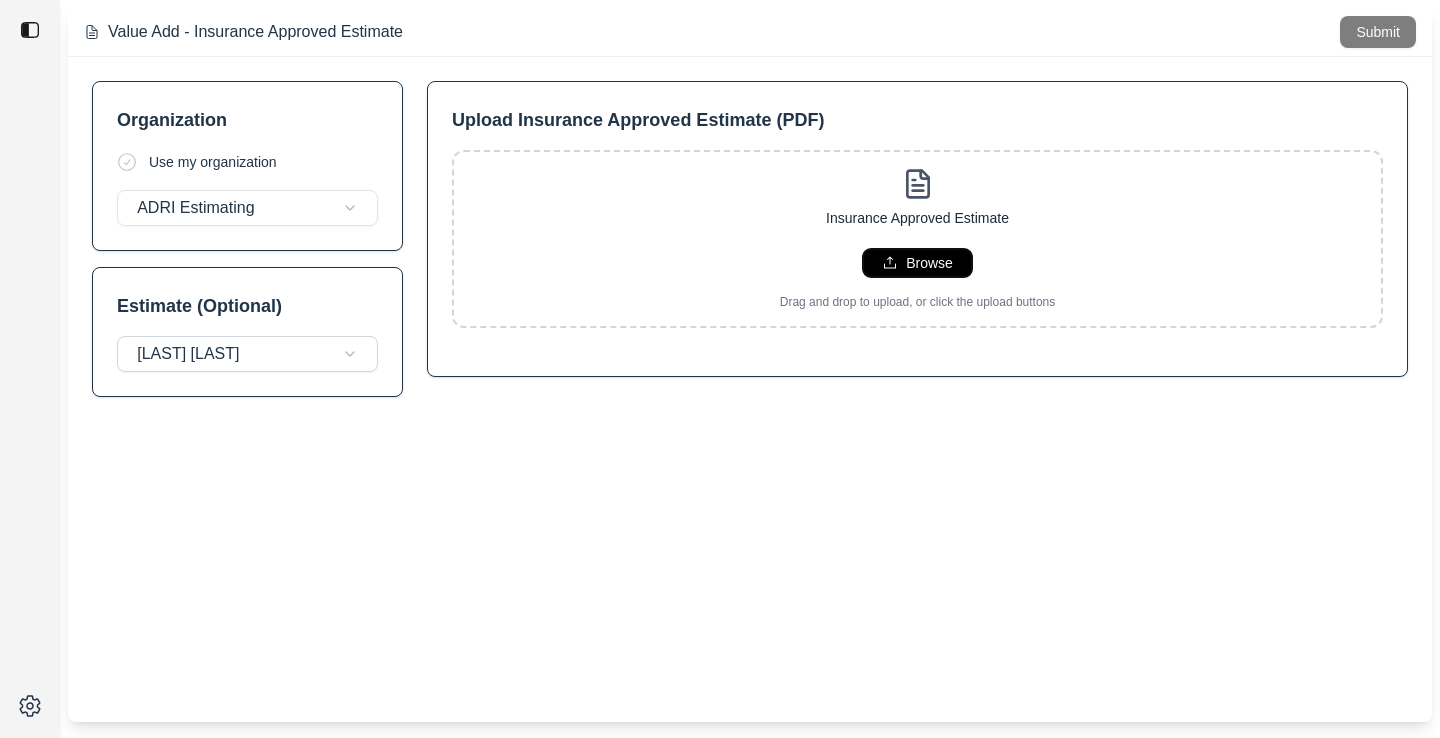 click on "Browse" at bounding box center [929, 263] 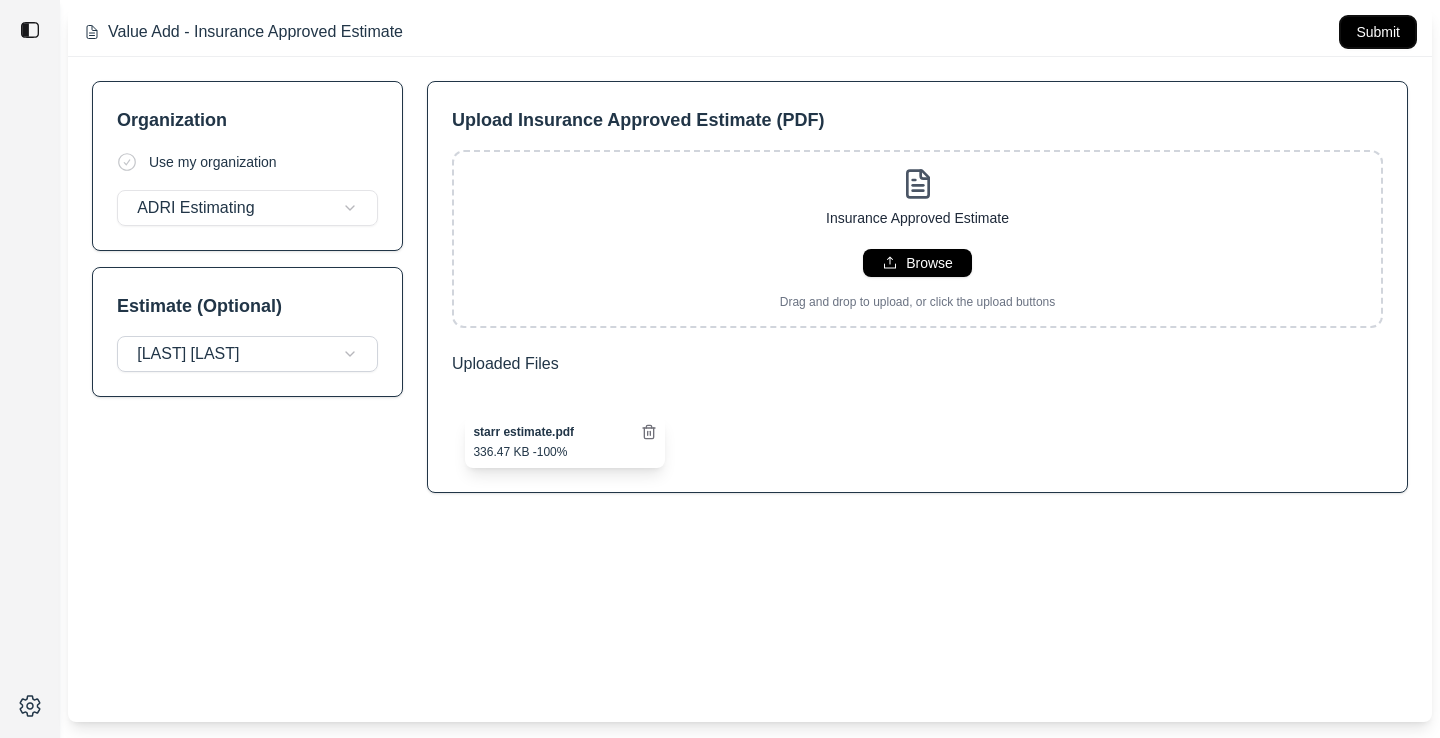 click on "Submit" at bounding box center (1378, 32) 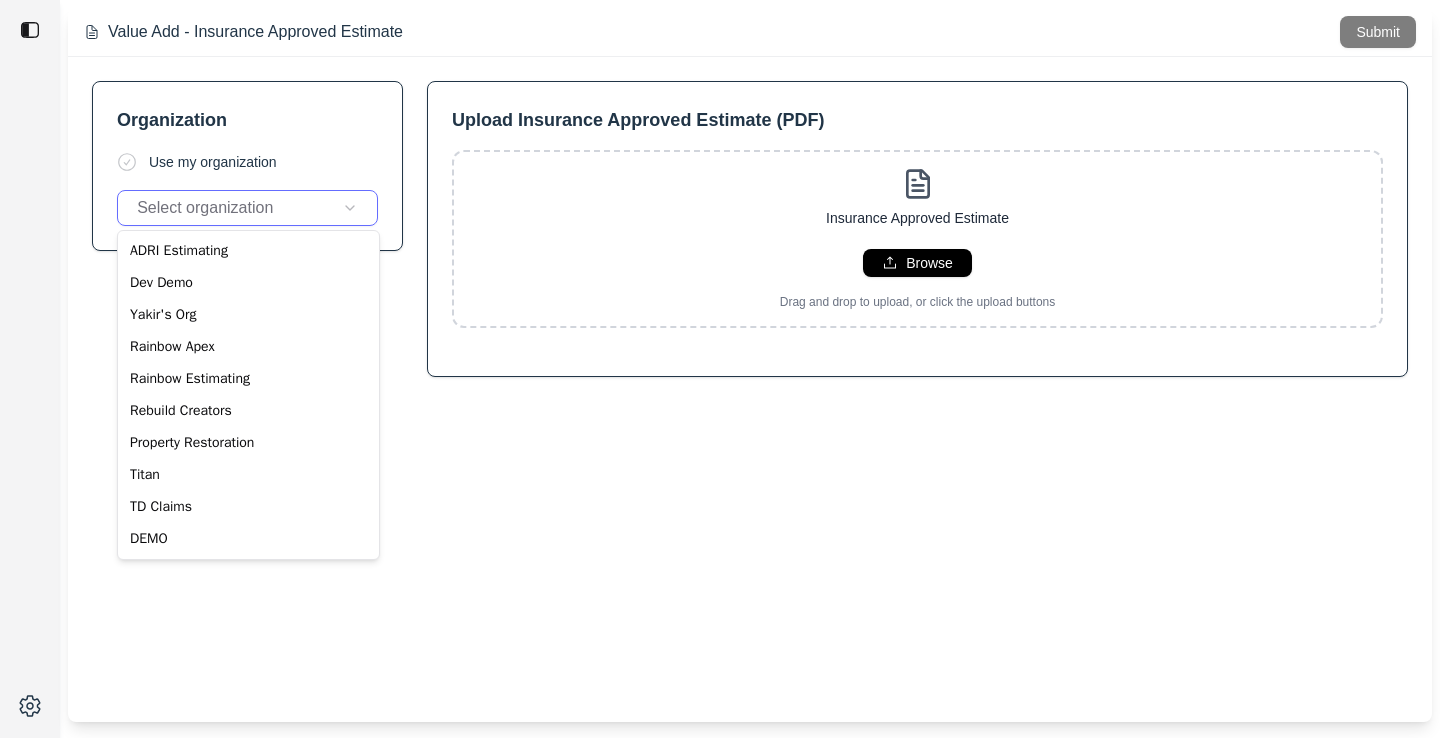 click on "Value Add - Insurance Approved Estimate Submit Organization Use my organization Select organization Upload Insurance Approved Estimate (PDF) Insurance Approved Estimate Browse Drag and drop to upload, or click the upload buttons Tic sheet Browse Drag and drop to upload, or click the upload buttons Upload 3D Scan Link Add your 3D scan link here Photos Browse Drag and drop to upload, or click the upload buttons Cancel Next
ADRI Estimating Dev Demo Yakir's Org Rainbow Apex Rainbow Estimating Rebuild Creators Property Restoration Titan TD Claims DEMO" at bounding box center [720, 369] 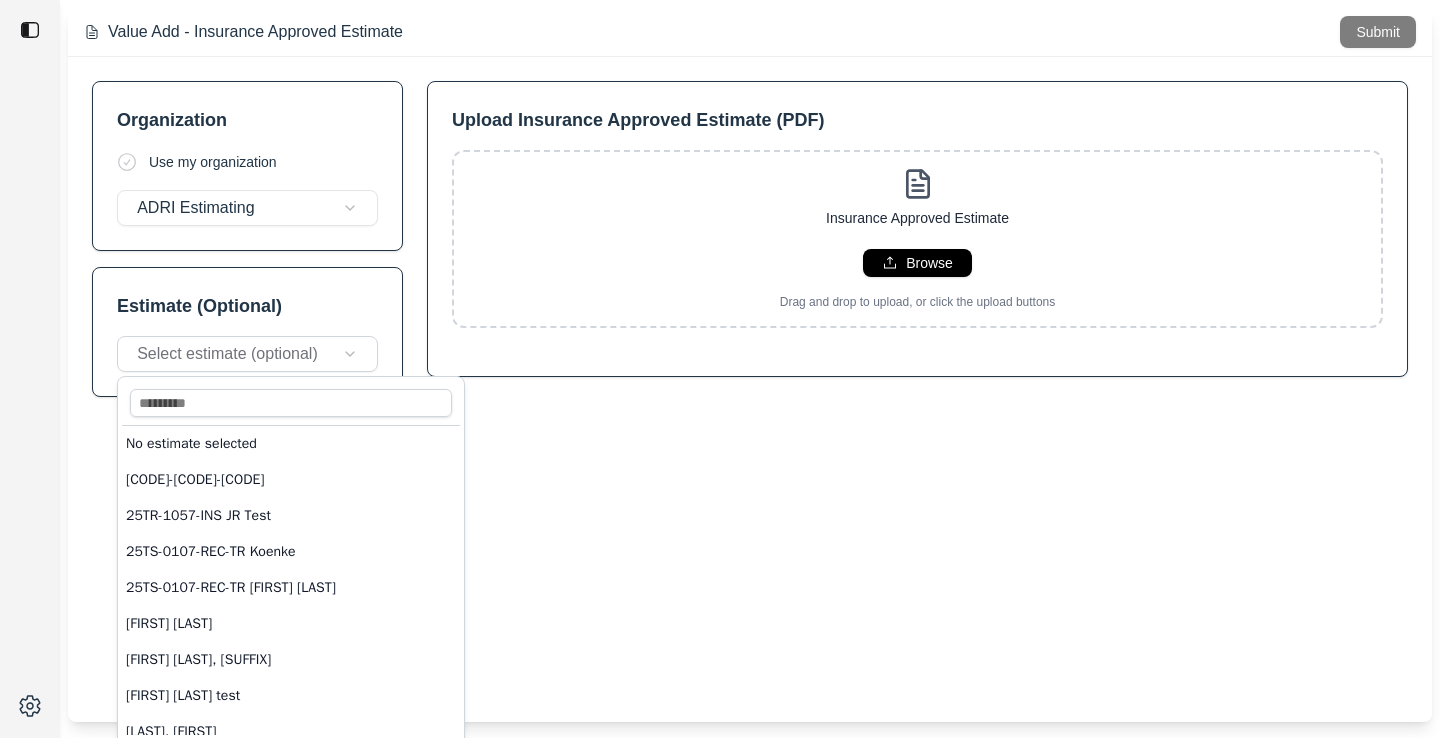 click on "Value Add - Insurance Approved Estimate Submit Organization Use my organization Select organization Upload Insurance Approved Estimate (PDF) Insurance Approved Estimate Browse Drag and drop to upload, or click the upload buttons Tic sheet Browse Drag and drop to upload, or click the upload buttons Upload 3D Scan Link Add your 3D scan link here Photos Browse Drag and drop to upload, or click the upload buttons Cancel Next
No estimate selected   25FF-1056-REC   25TR-1057-INS  JR Test   25TS-0107-REC-TR [LAST]   25TS-0107-REC-TR [FIRST] [LAST]   [FIRST] [LAST]   [FIRST] [LAST], Jr.   [FIRST] [LAST] test   [LAST], [FIRST]   [FIRST] [LAST]   [FIRST] [LAST] RB   [FIRST] Demo   angelo test   Anthony_Moore_test   Aprill [FIRST] RB   aprit jr test   Armenta [FIRST] [LAST]   Arthur Cody   Assignment 2   Assignment 4   Assignment 5   Assignment Test   Assignment Test 3   Assignment test 6   Bagwill_rb   Bailliard Olivier   Barchet, [FIRST]   Barnett, [FIRST]   baseboard heater test" at bounding box center [720, 369] 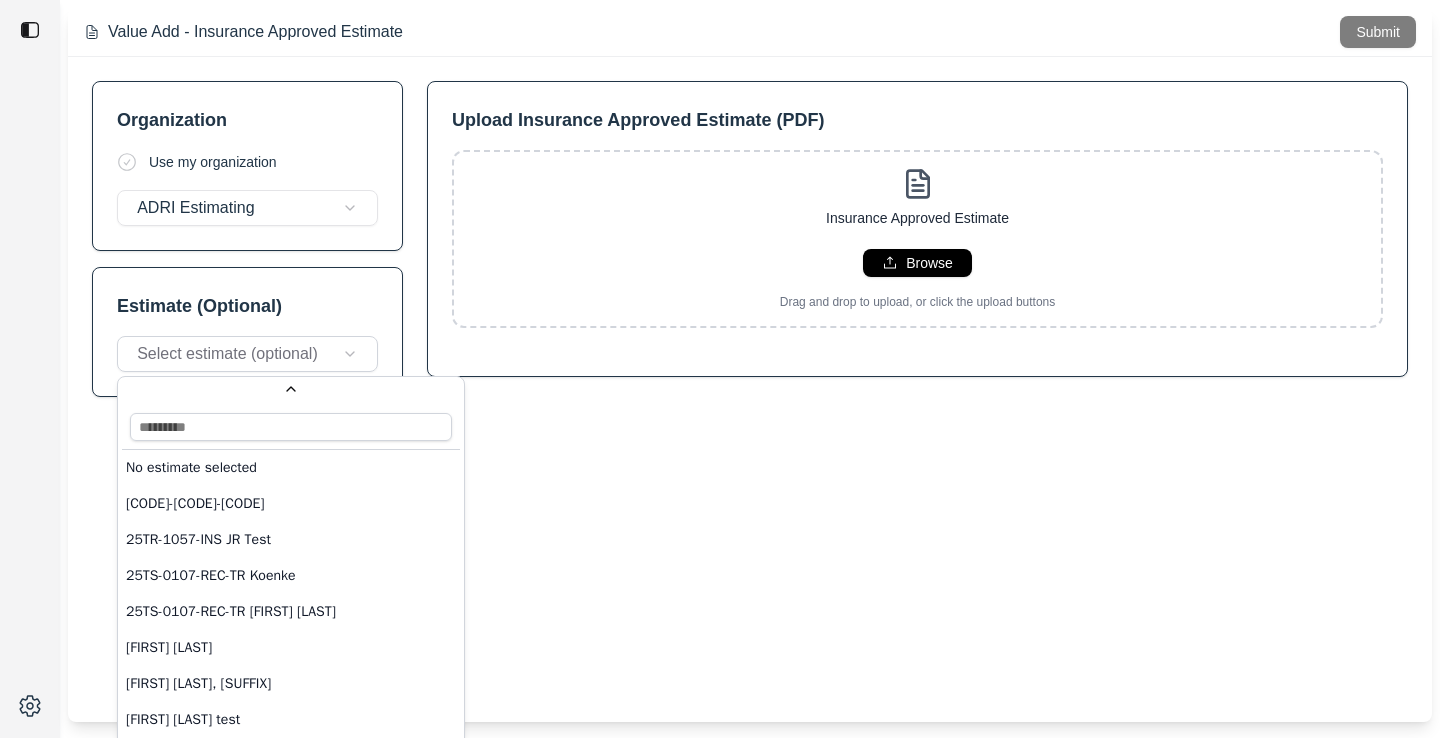 scroll, scrollTop: 4616, scrollLeft: 0, axis: vertical 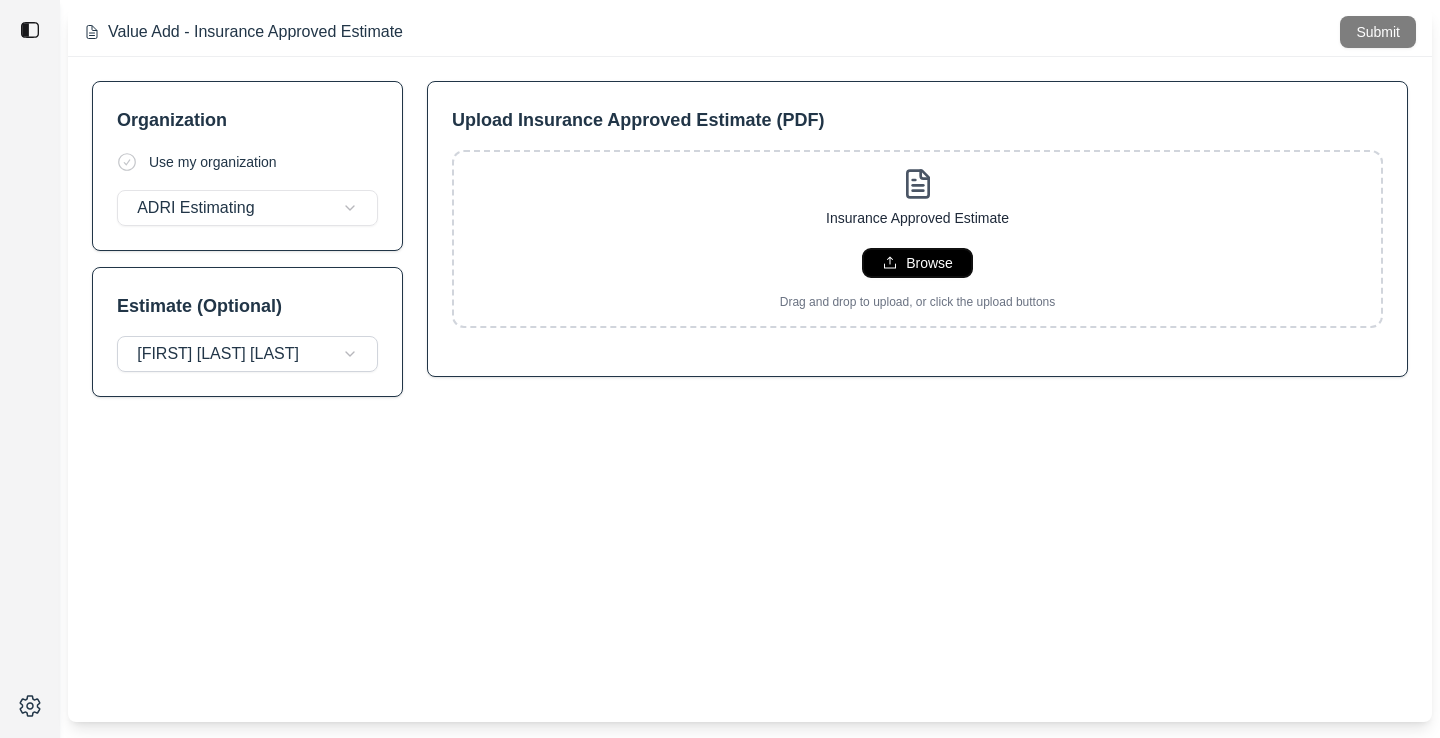 click on "Browse" at bounding box center (929, 263) 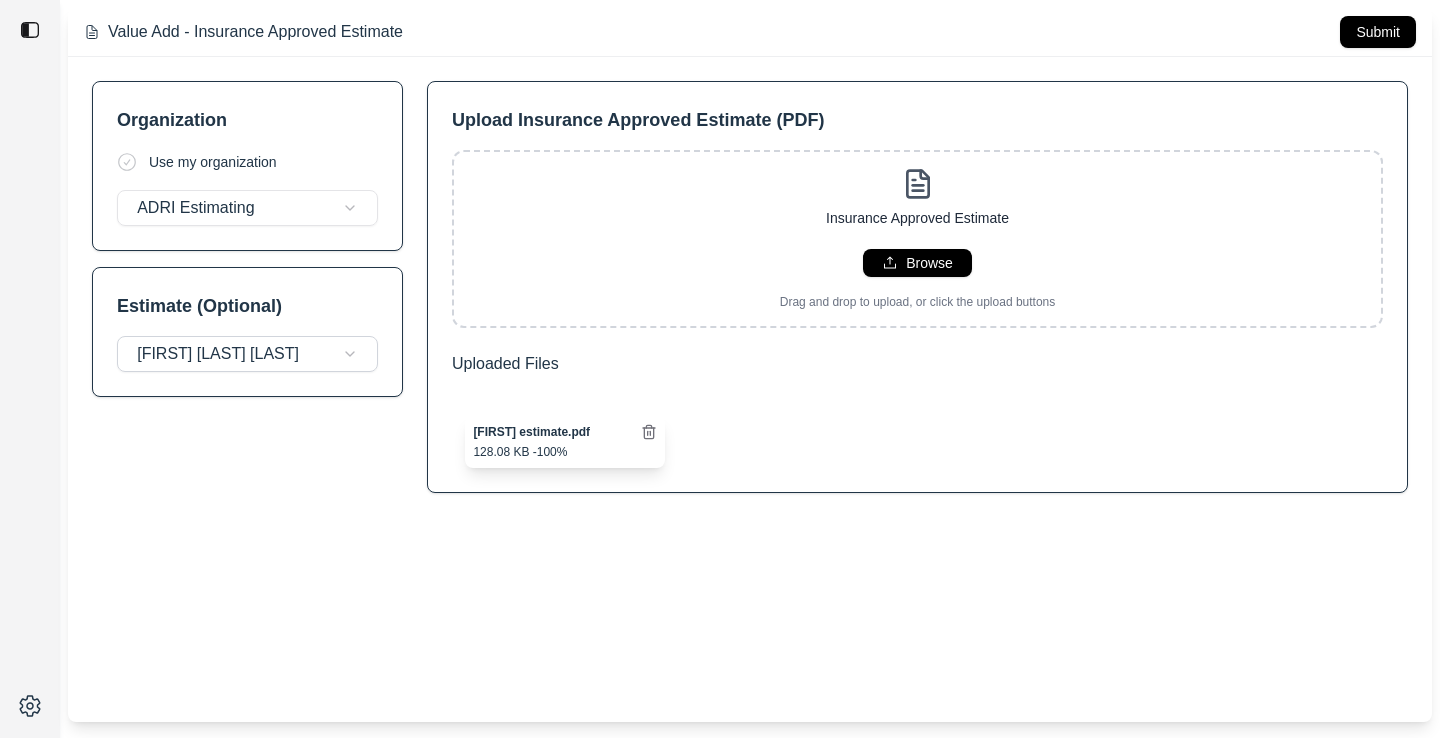 click on "Value Add - Insurance Approved Estimate Submit" at bounding box center (750, 32) 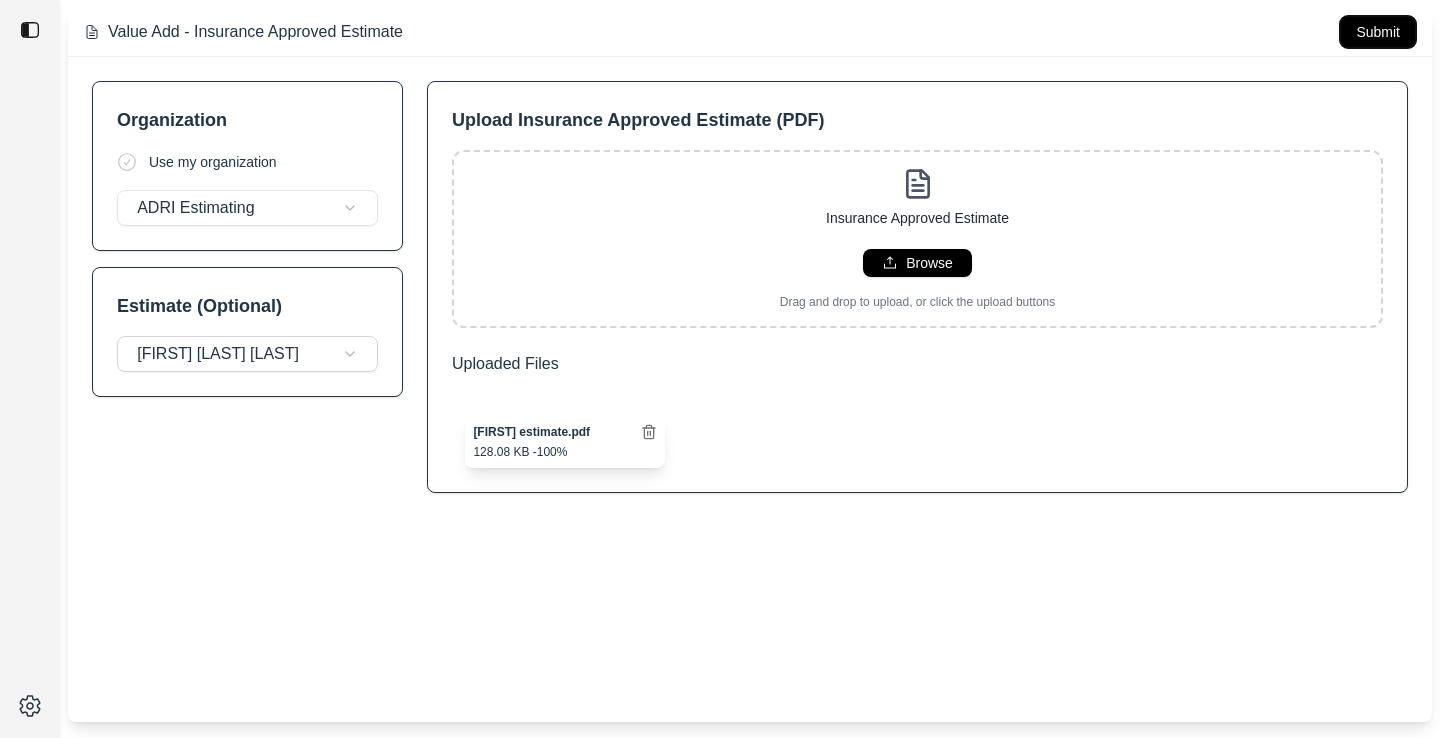 click on "Submit" at bounding box center (1378, 32) 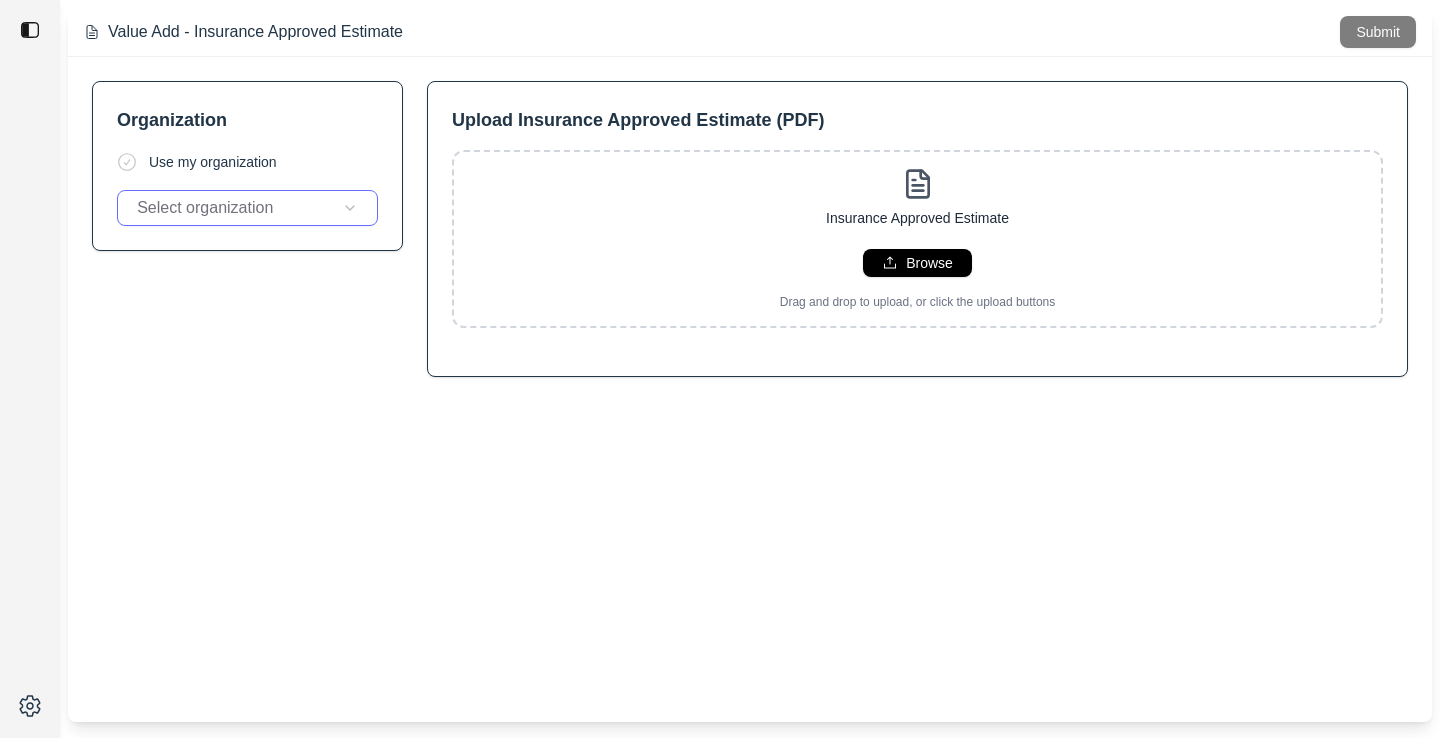 click on "Value Add - Insurance Approved Estimate Submit Organization Use my organization Select organization Upload Insurance Approved Estimate (PDF) Insurance Approved Estimate Browse Drag and drop to upload, or click the upload buttons Tic sheet Browse Drag and drop to upload, or click the upload buttons Upload 3D Scan Link Add your 3D scan link here Photos Browse Drag and drop to upload, or click the upload buttons Cancel Next" at bounding box center (720, 369) 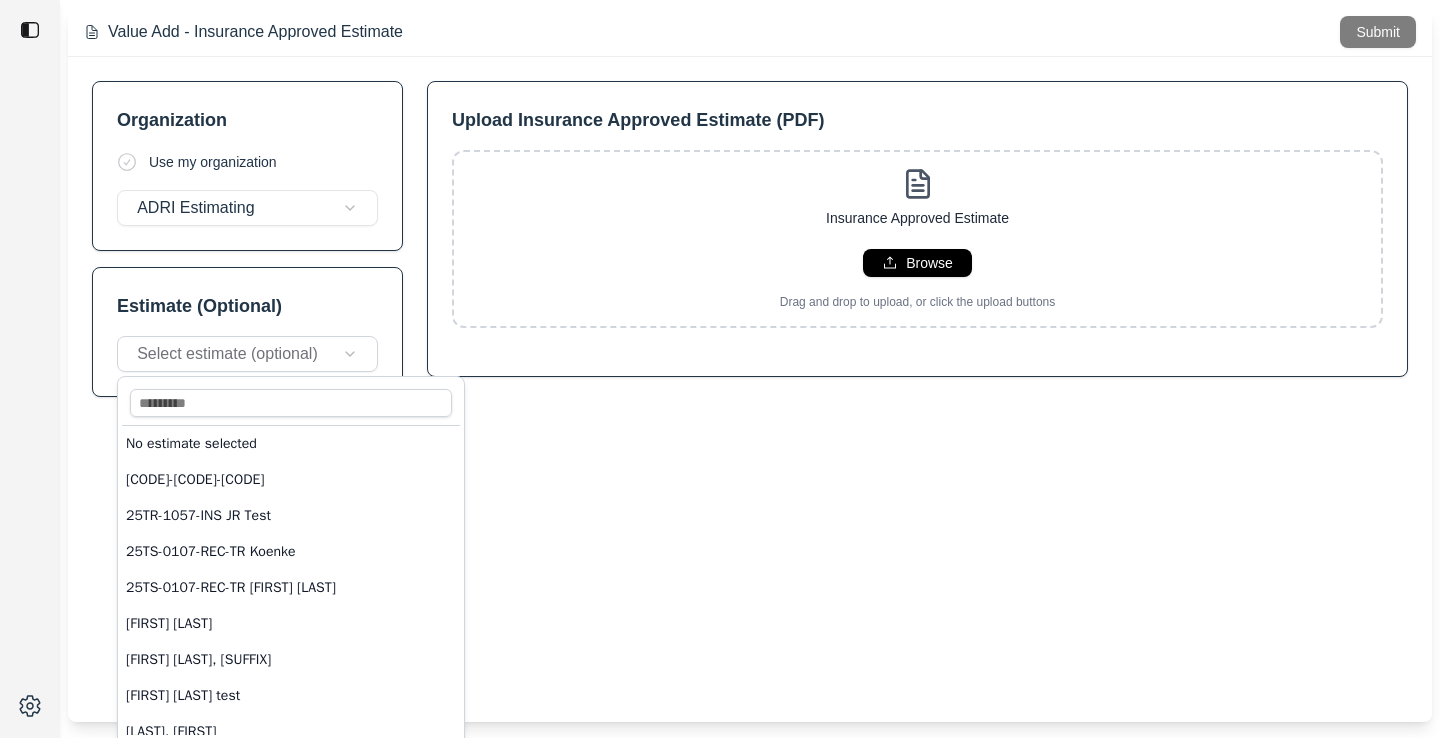 click on "Value Add - Insurance Approved Estimate Submit Organization Use my organization Select organization Upload Insurance Approved Estimate (PDF) Insurance Approved Estimate Browse Drag and drop to upload, or click the upload buttons Tic sheet Browse Drag and drop to upload, or click the upload buttons Upload 3D Scan Link Add your 3D scan link here Photos Browse Drag and drop to upload, or click the upload buttons Cancel Next
No estimate selected   25FF-1056-REC   25TR-1057-INS  JR Test   25TS-0107-REC-TR [LAST]   25TS-0107-REC-TR [FIRST] [LAST]   [FIRST] [LAST]   [FIRST] [LAST], Jr.   [FIRST] [LAST] test   [LAST], [FIRST]   [FIRST] [LAST]   [FIRST] [LAST] RB   [FIRST] Demo   angelo test   Anthony_Moore_test   Aprill [FIRST] RB   aprit jr test   Armenta [FIRST] [LAST]   Arthur Cody   Assignment 2   Assignment 4   Assignment 5   Assignment Test   Assignment Test 3   Assignment test 6   Bagwill_rb   Bailliard Olivier   Barchet, [FIRST]   Barnett, [FIRST]   baseboard heater test" at bounding box center (720, 369) 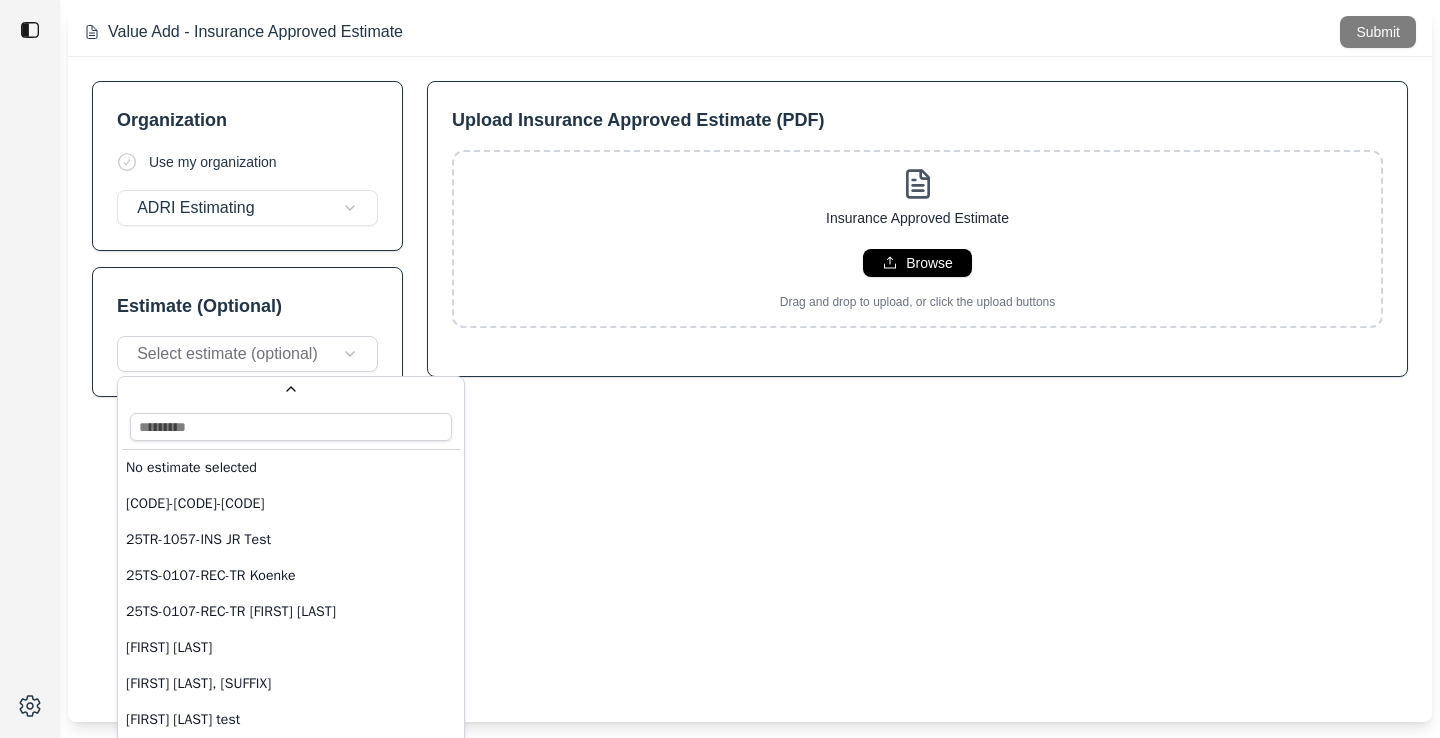scroll, scrollTop: 13004, scrollLeft: 0, axis: vertical 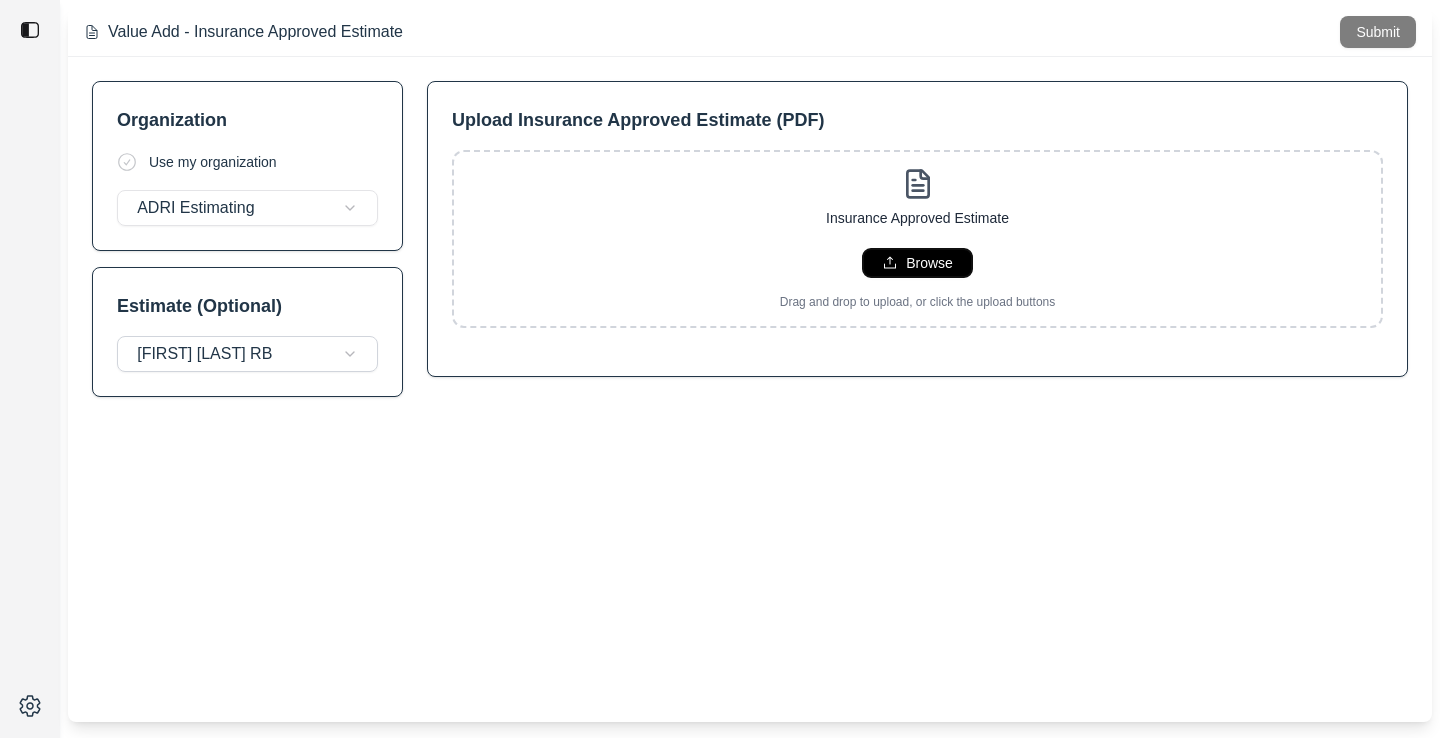 click on "Browse" at bounding box center (929, 263) 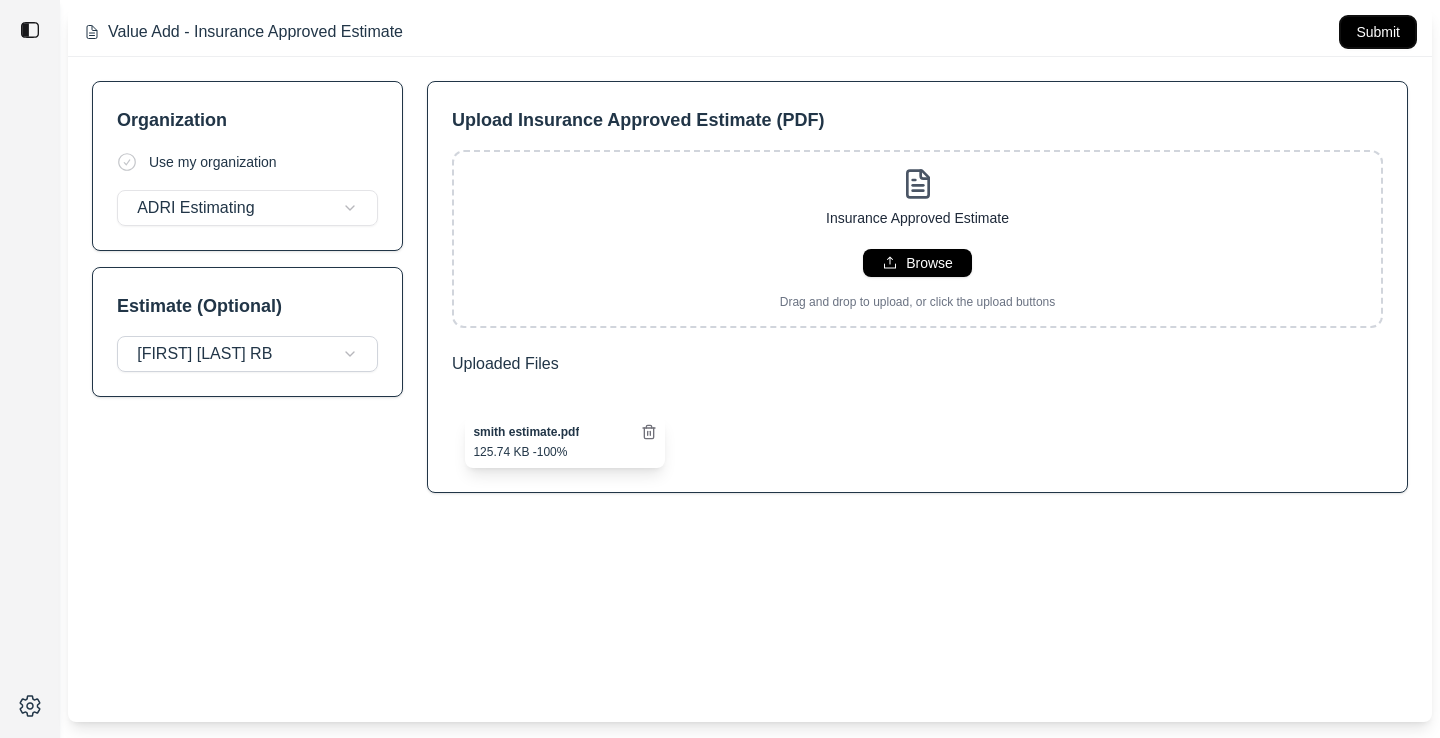 click on "Submit" at bounding box center [1378, 32] 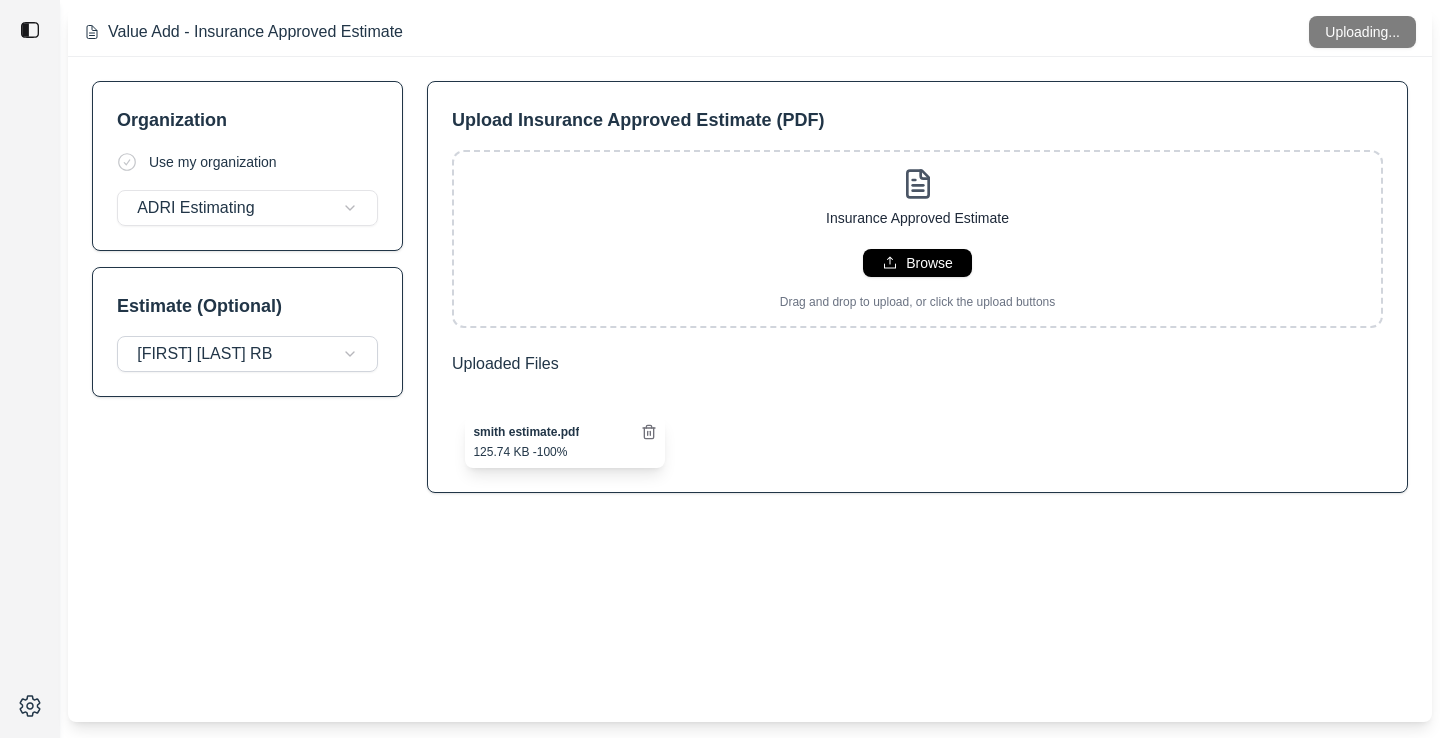 click on "Uploaded Files smith estimate.pdf 125.74 KB   -  100%" at bounding box center (917, 287) 